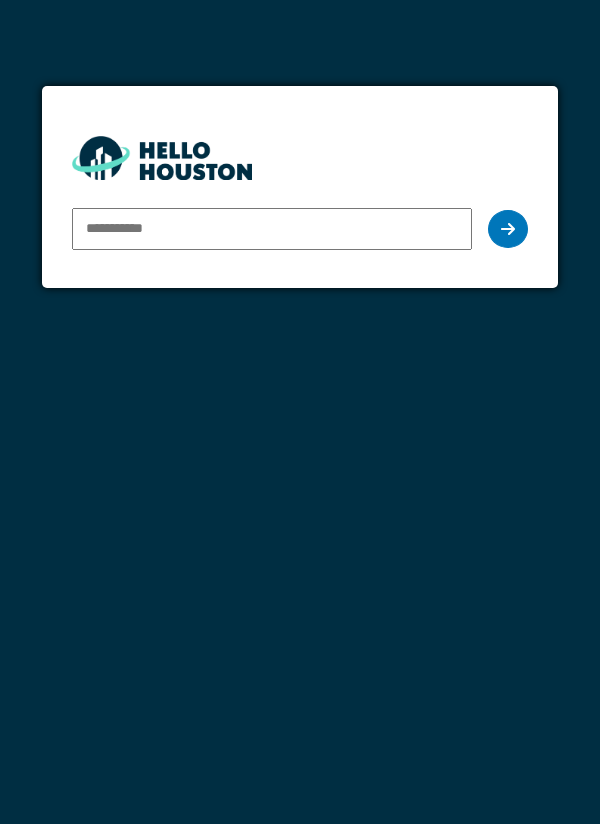 scroll, scrollTop: 0, scrollLeft: 0, axis: both 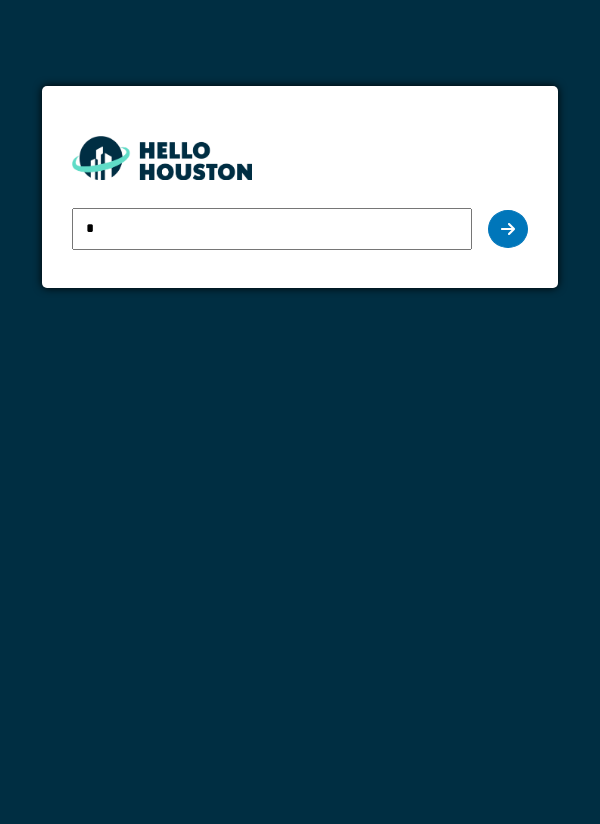 type on "**********" 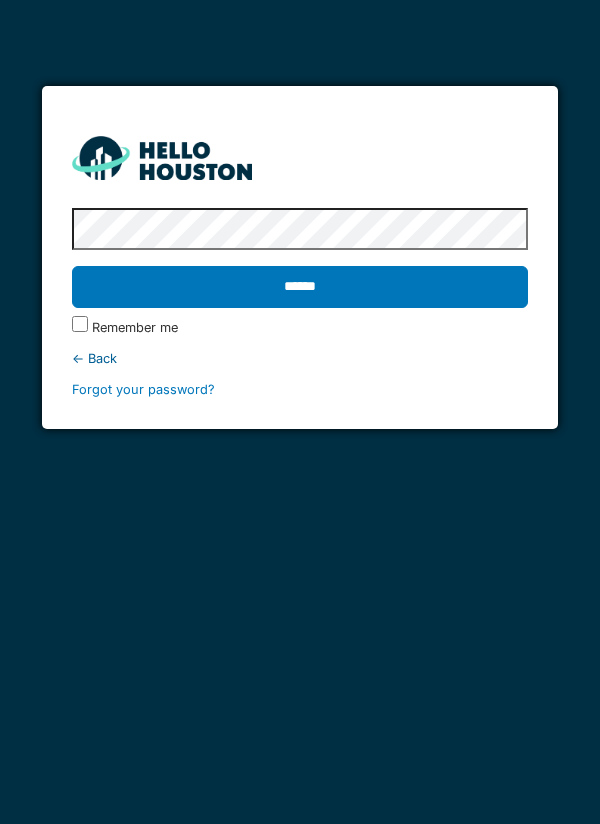 click on "******" at bounding box center [300, 287] 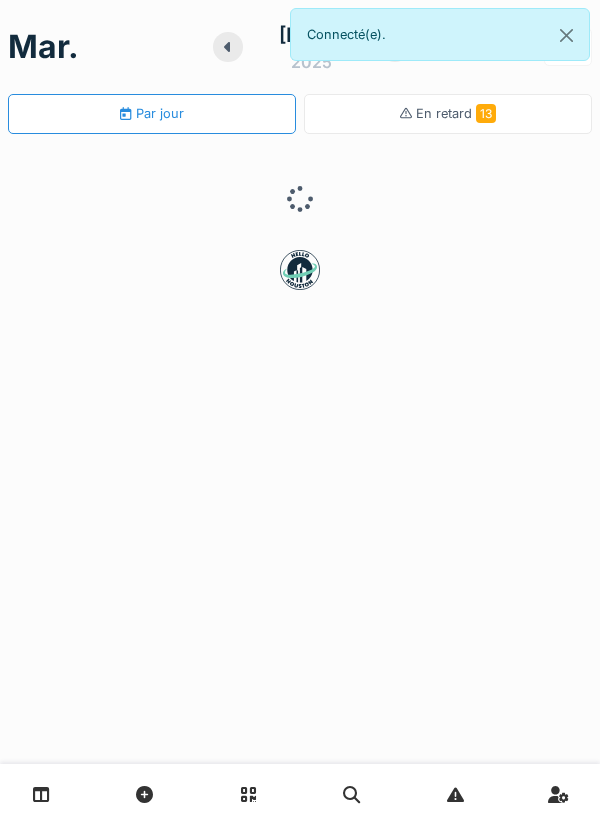 scroll, scrollTop: 0, scrollLeft: 0, axis: both 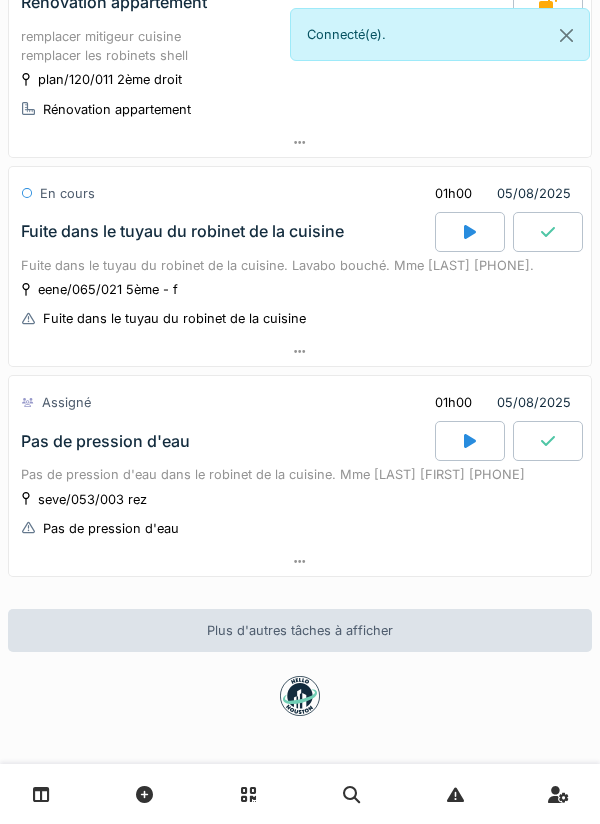 click at bounding box center (300, 351) 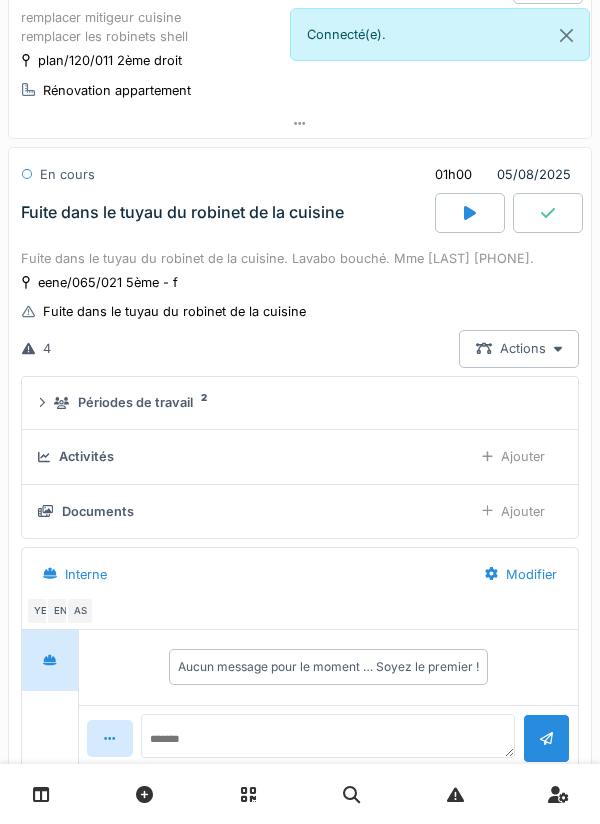 scroll, scrollTop: 770, scrollLeft: 0, axis: vertical 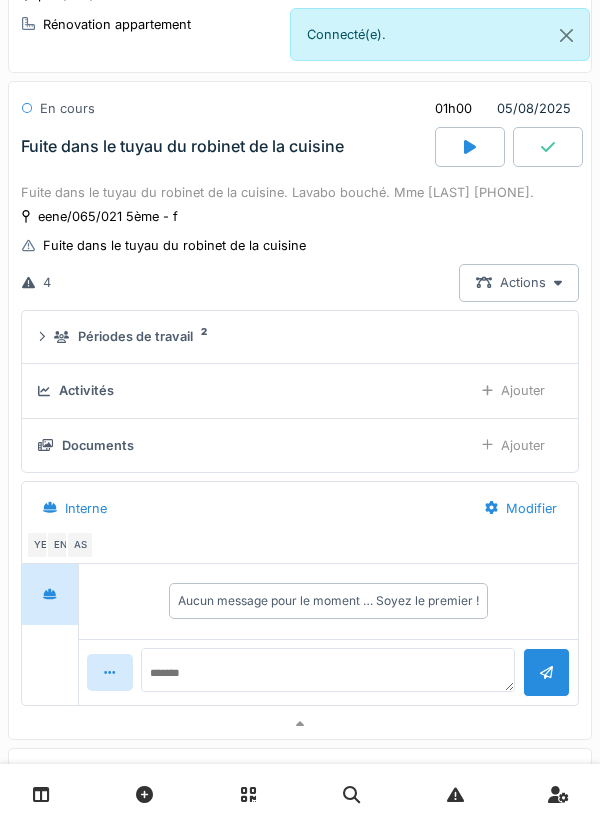 click on "Périodes de travail 2" at bounding box center (304, 336) 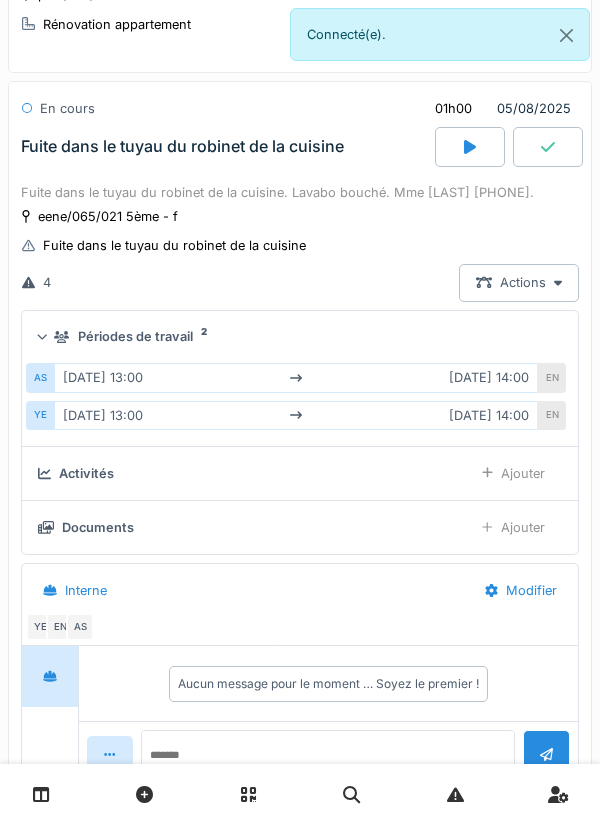 click on "Périodes de travail 2" at bounding box center [304, 336] 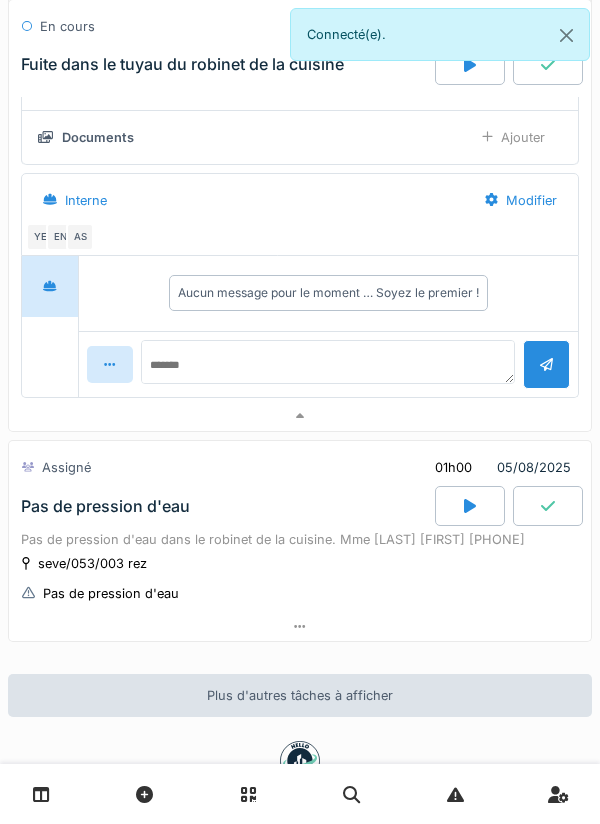 click at bounding box center (300, 416) 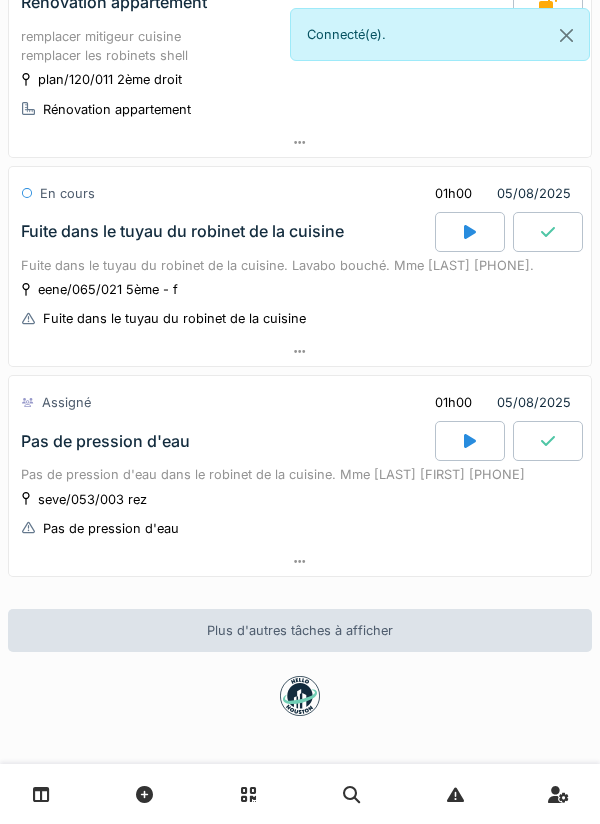 scroll, scrollTop: 704, scrollLeft: 0, axis: vertical 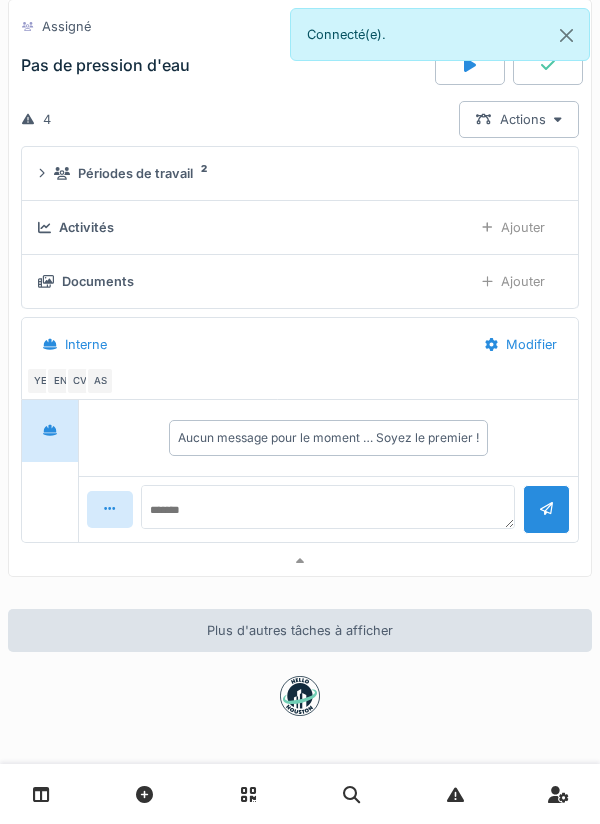 click on "Périodes de travail 2" at bounding box center [300, 173] 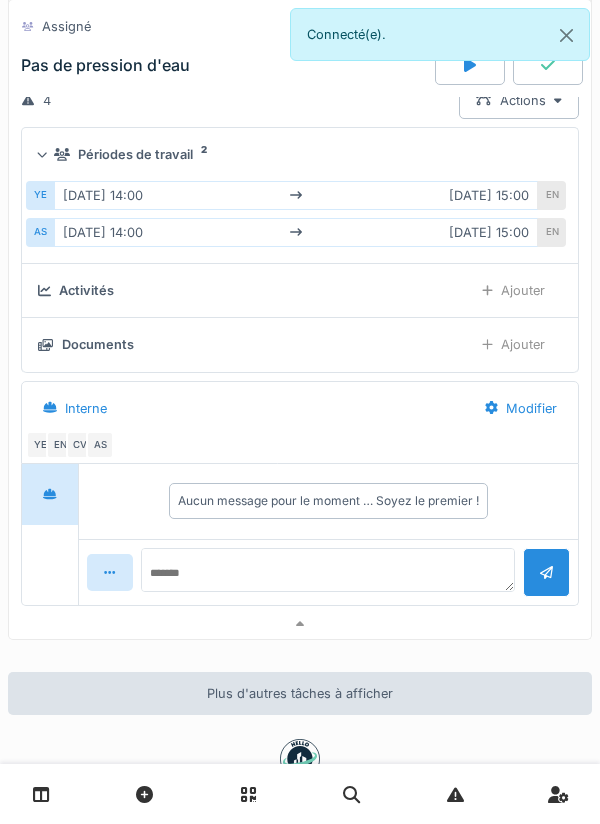 click on "Périodes de travail 2" at bounding box center [300, 154] 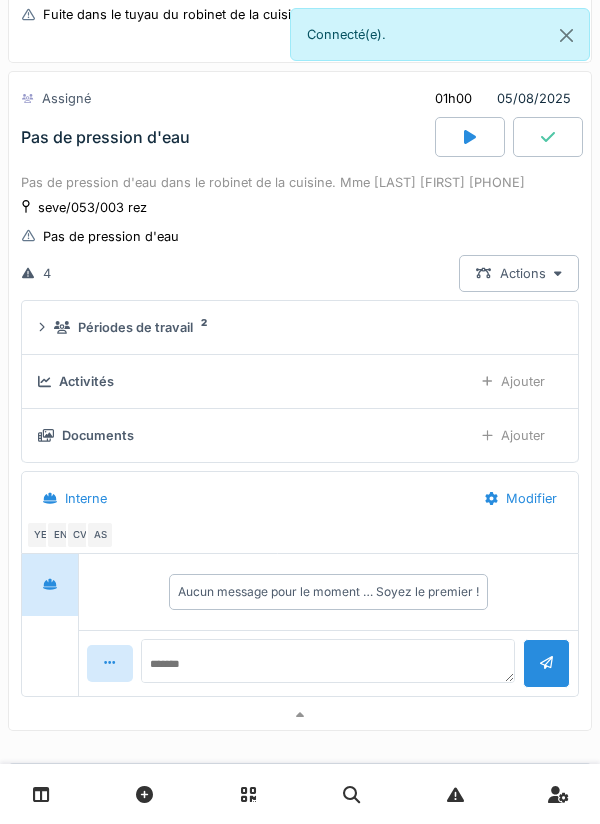 scroll, scrollTop: 1162, scrollLeft: 0, axis: vertical 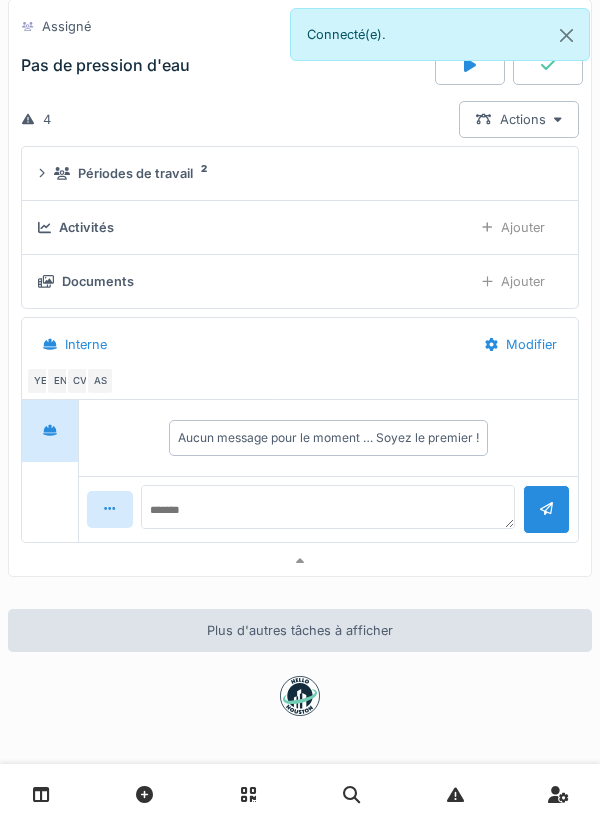 click at bounding box center (300, 561) 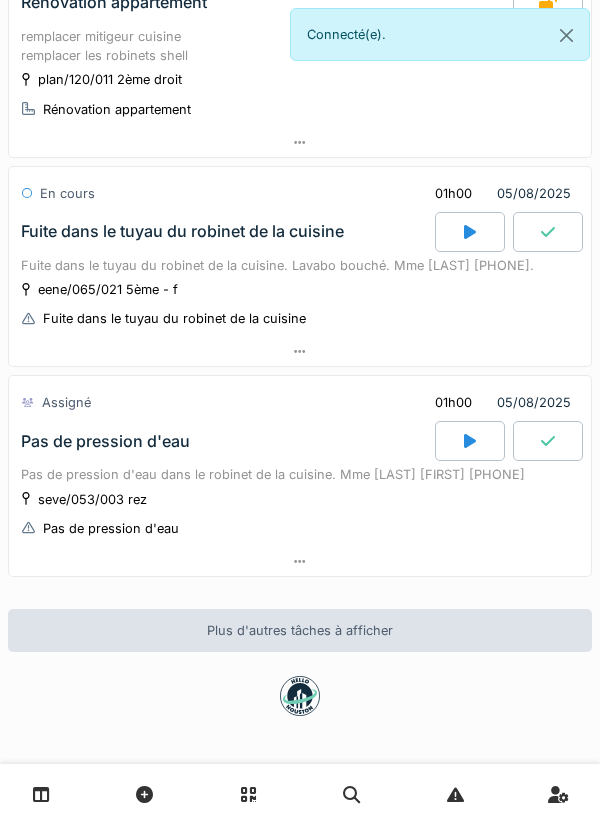 scroll, scrollTop: 704, scrollLeft: 0, axis: vertical 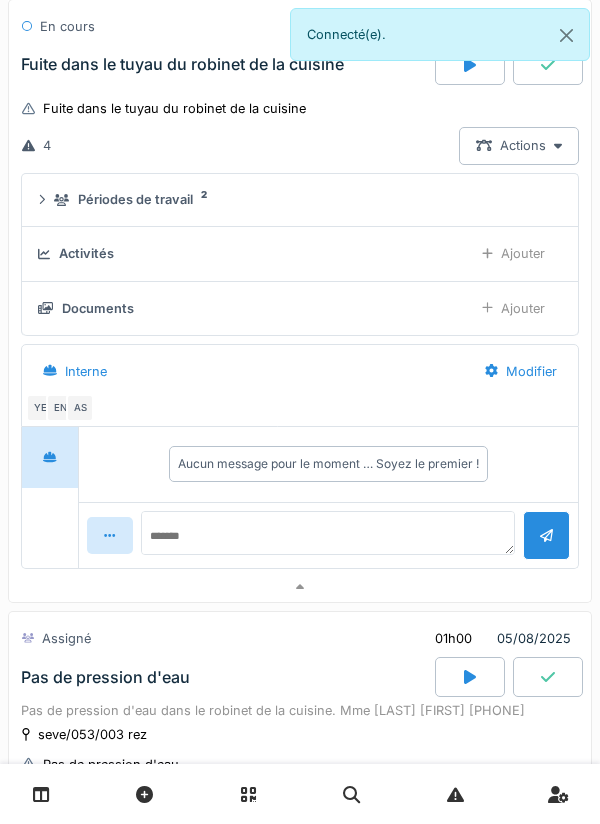 click on "Périodes de travail 2" at bounding box center [304, 199] 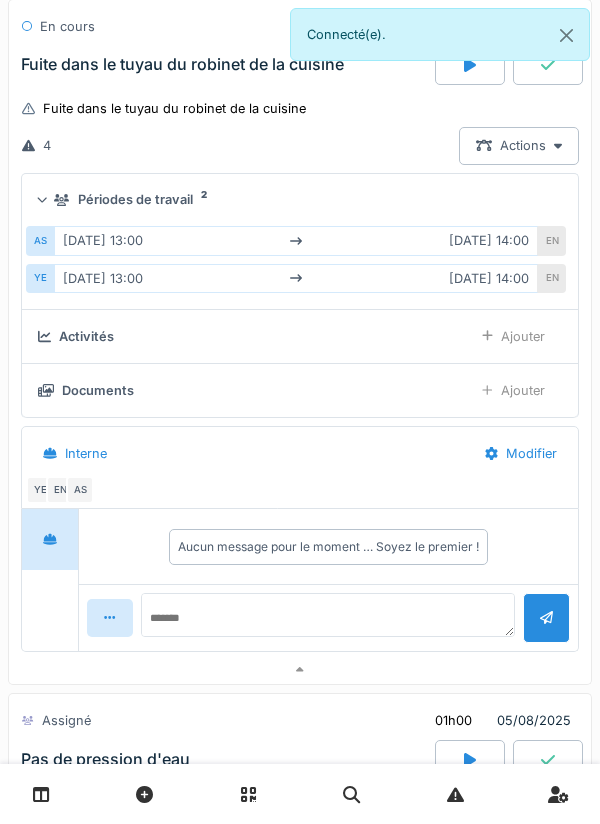 click on "Périodes de travail 2" at bounding box center [300, 200] 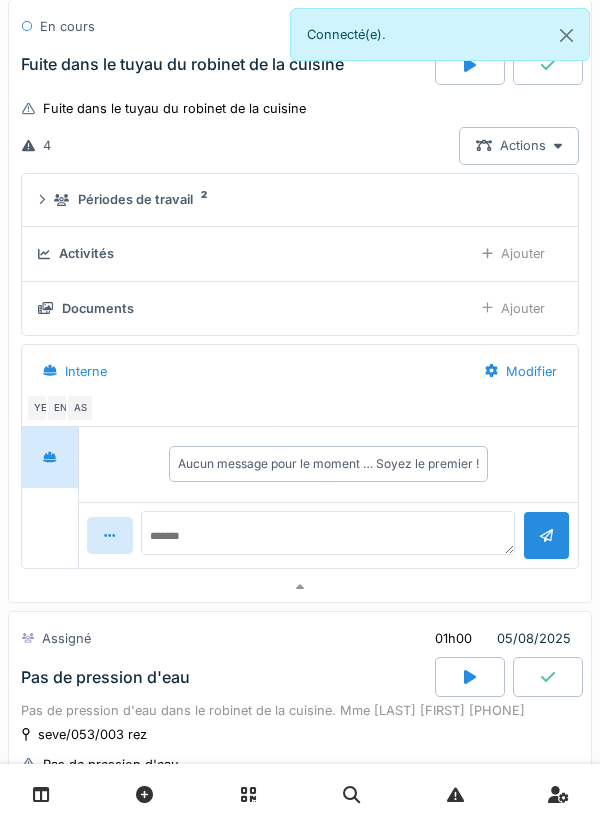 click at bounding box center [300, 587] 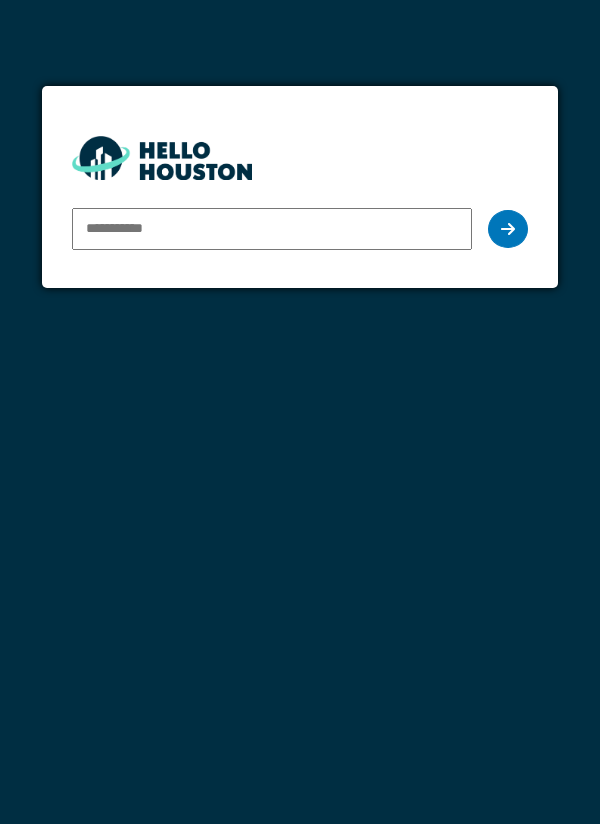 scroll, scrollTop: 0, scrollLeft: 0, axis: both 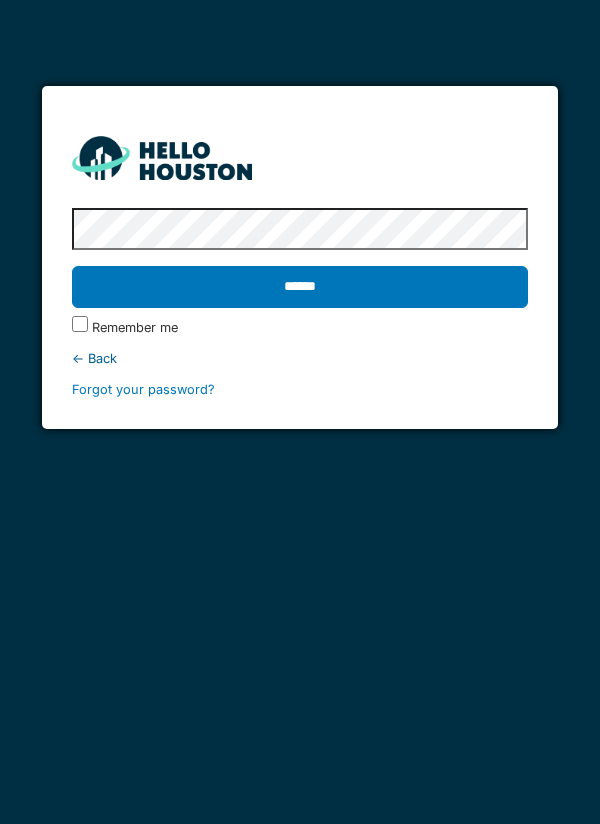 click on "******" at bounding box center (300, 287) 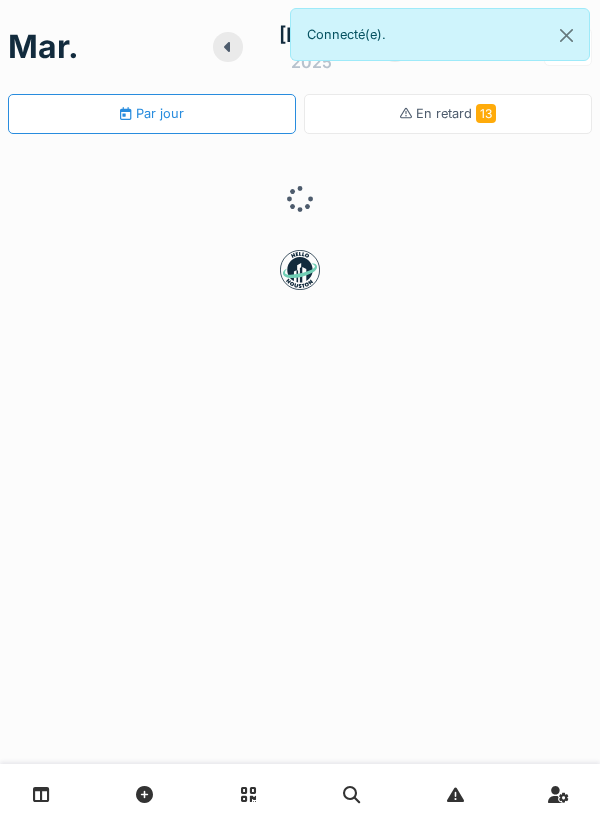 scroll, scrollTop: 0, scrollLeft: 0, axis: both 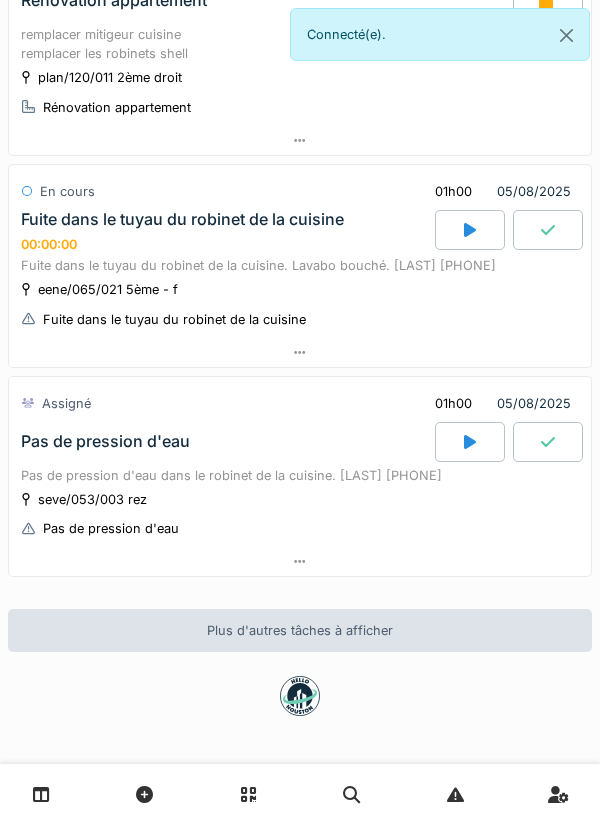 click at bounding box center (470, 230) 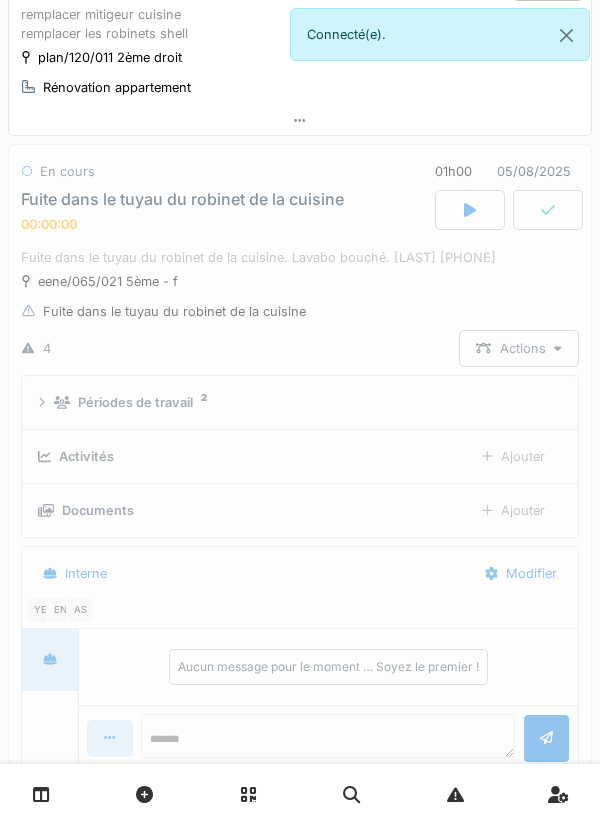 scroll, scrollTop: 770, scrollLeft: 0, axis: vertical 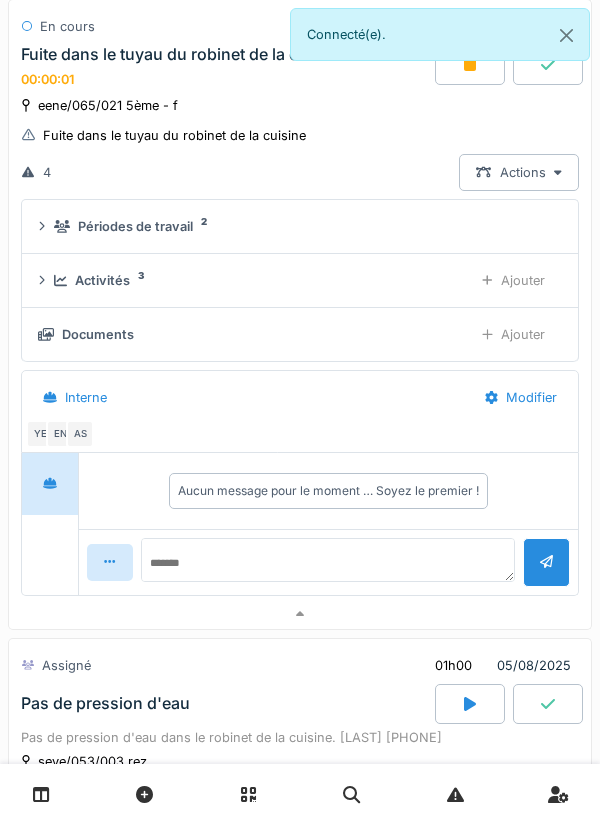 click at bounding box center (300, 614) 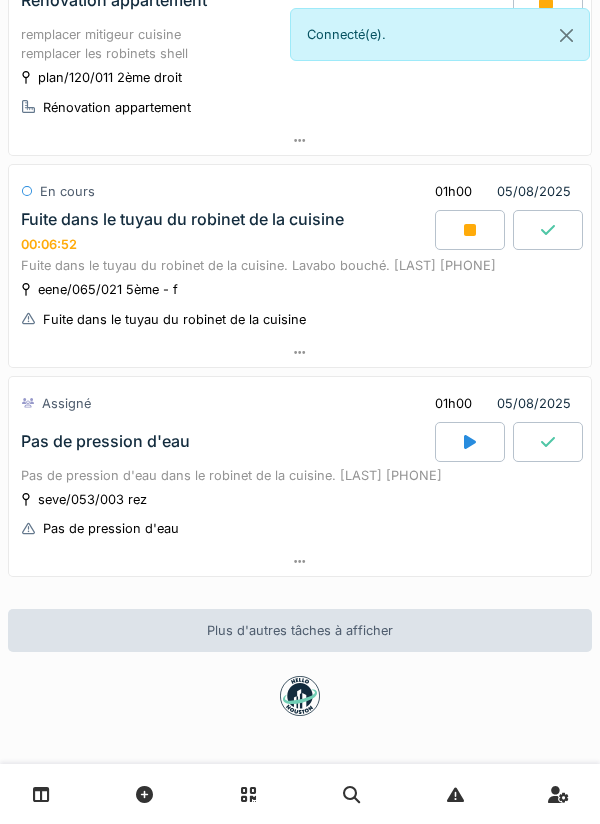 click at bounding box center (470, 230) 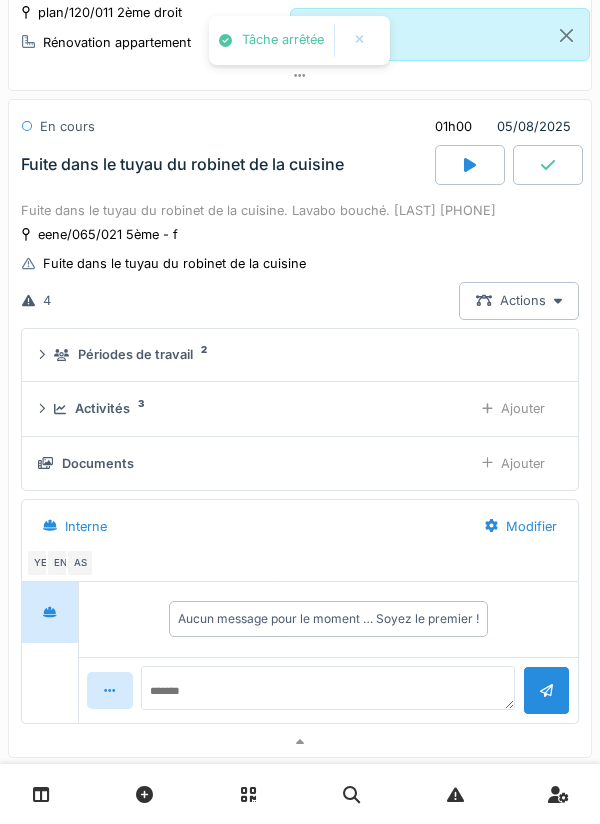 scroll, scrollTop: 770, scrollLeft: 0, axis: vertical 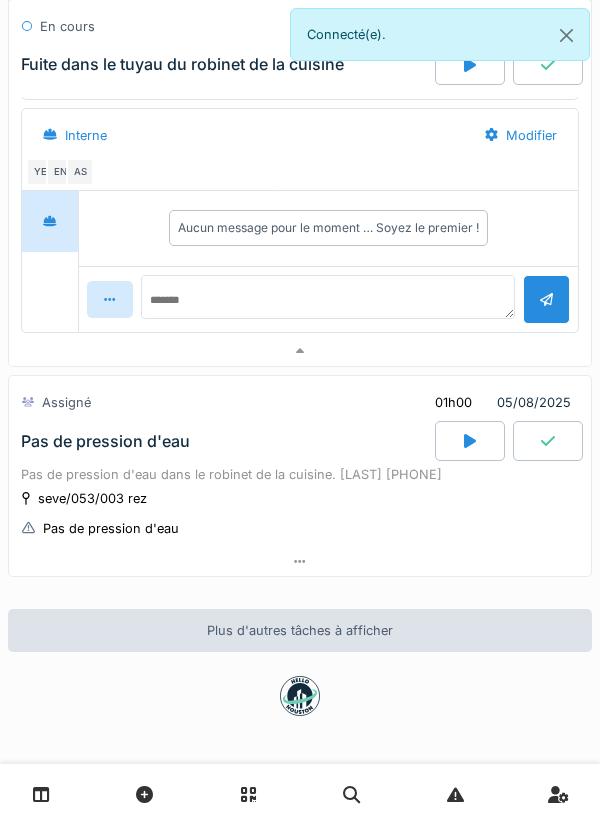 click at bounding box center [300, 351] 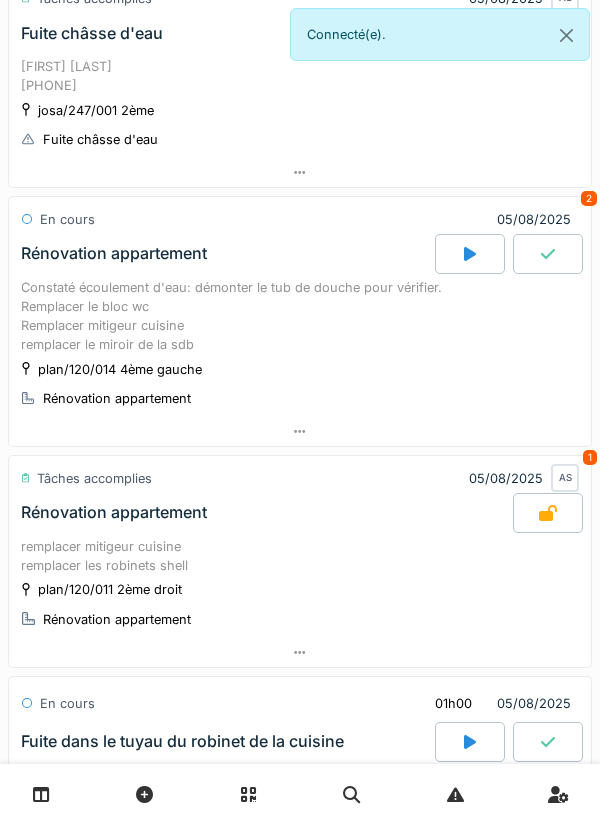 scroll, scrollTop: 0, scrollLeft: 0, axis: both 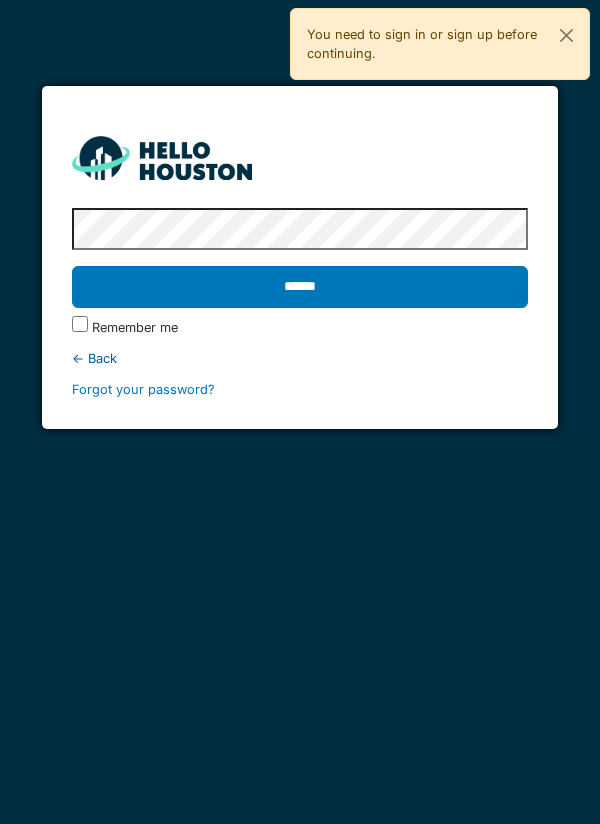 click on "******" at bounding box center (300, 287) 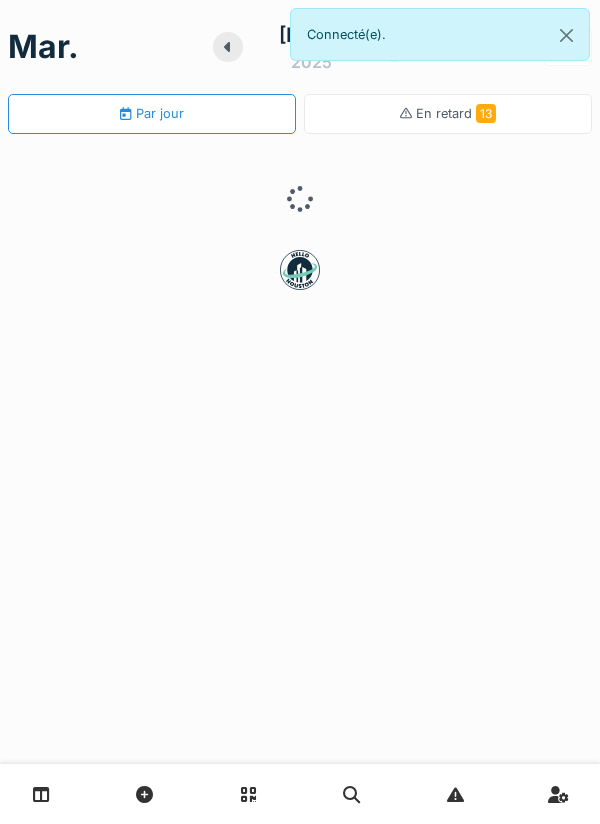 scroll, scrollTop: 0, scrollLeft: 0, axis: both 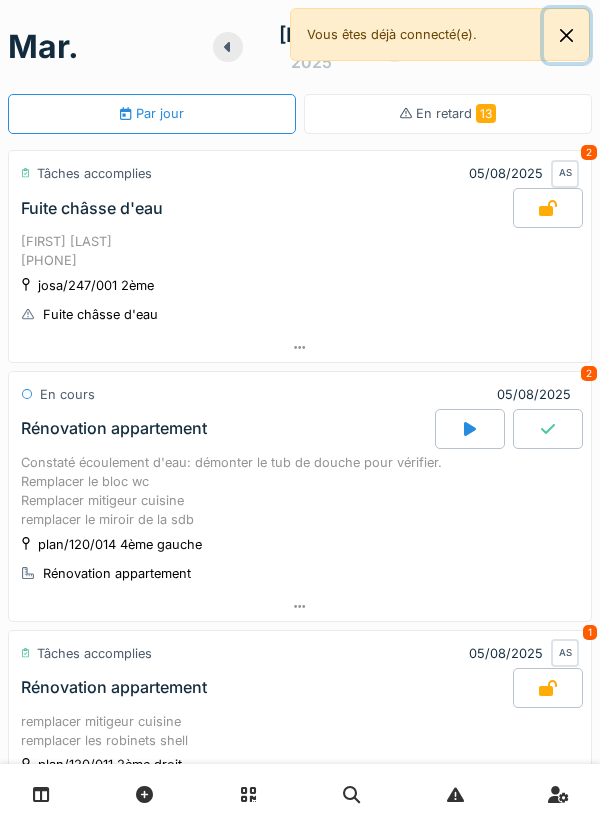 click at bounding box center (566, 35) 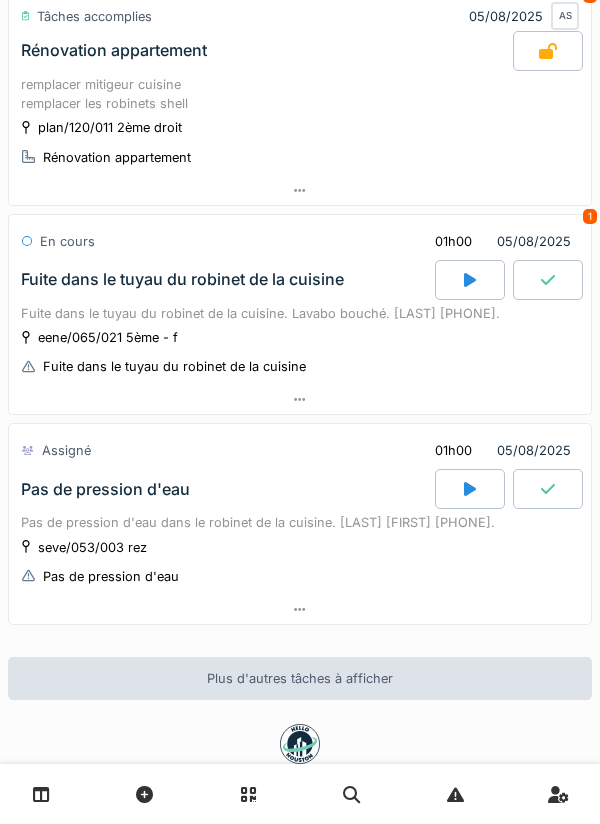 scroll, scrollTop: 704, scrollLeft: 0, axis: vertical 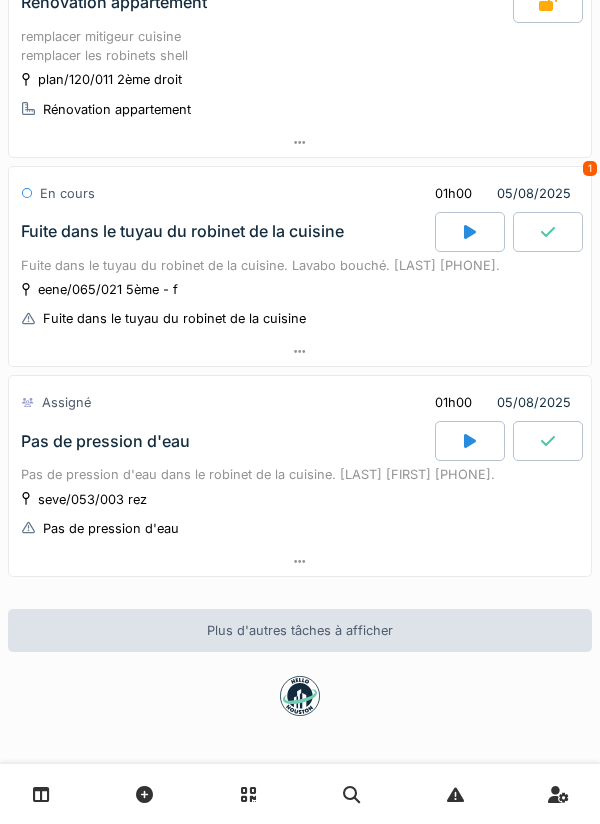 click at bounding box center (470, 441) 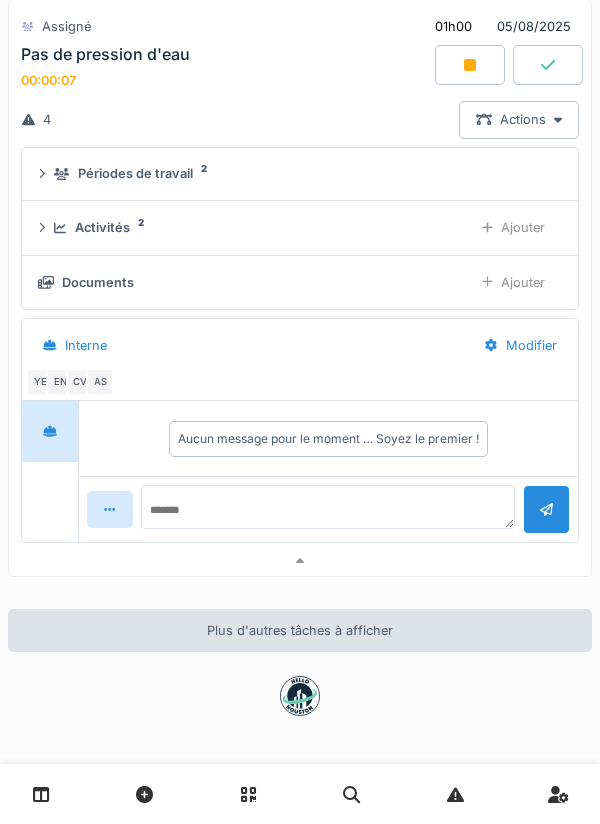 scroll, scrollTop: 1165, scrollLeft: 0, axis: vertical 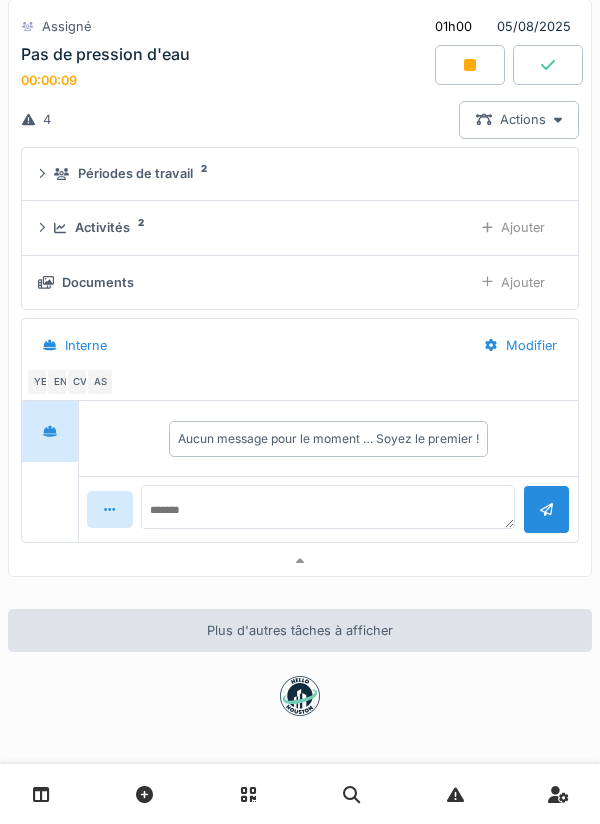 click on "CV" at bounding box center [80, 382] 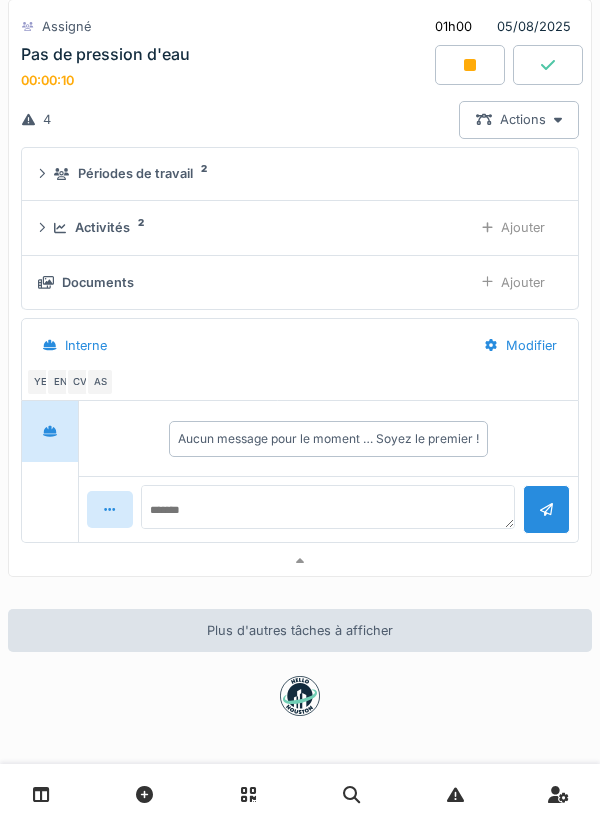 click on "AS" at bounding box center (100, 382) 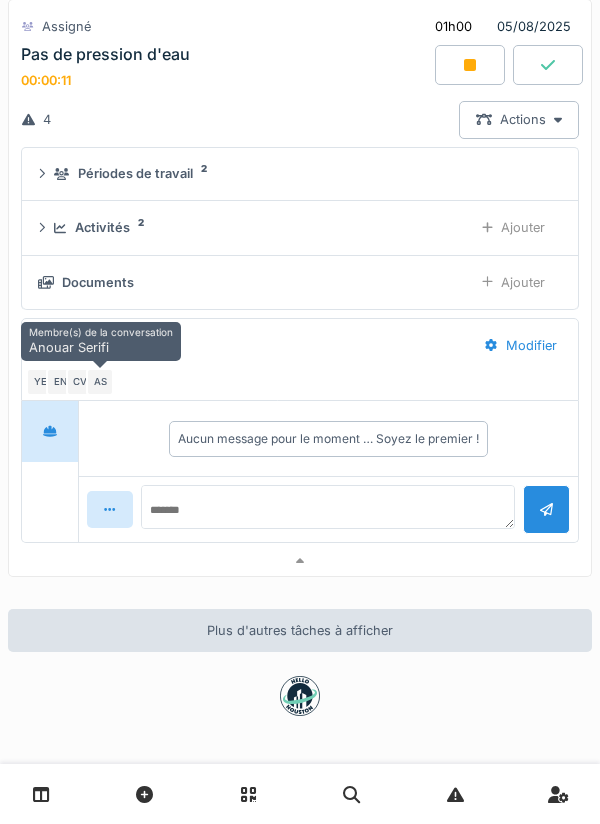 click on "CV" at bounding box center (80, 382) 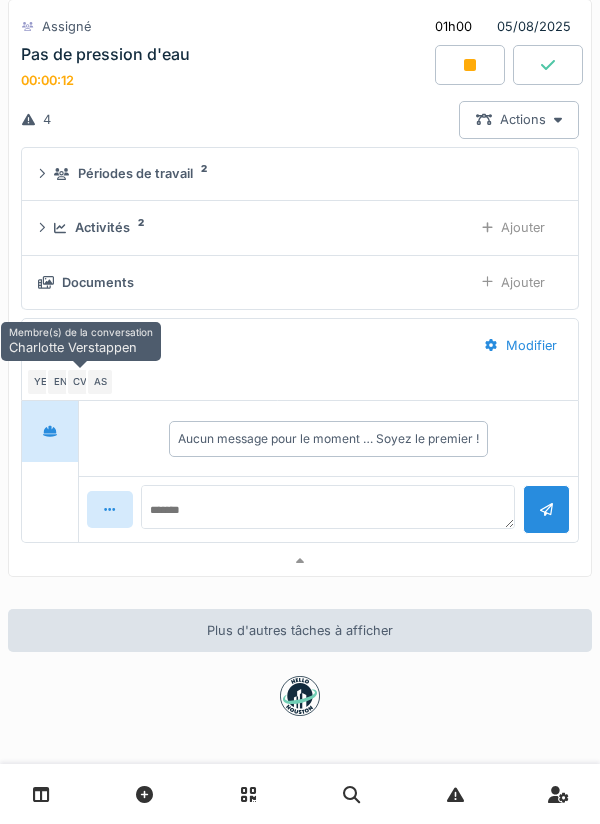 click on "CV" at bounding box center (80, 382) 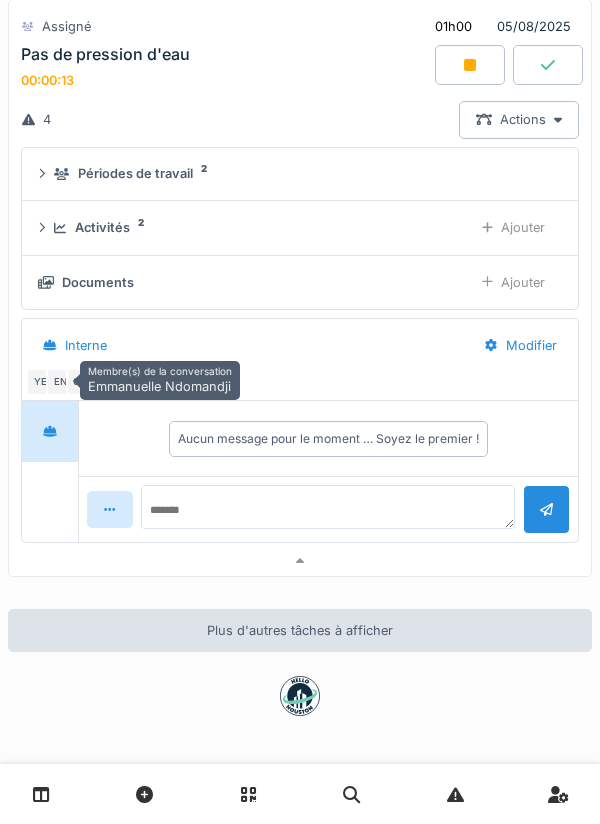 click at bounding box center [300, 561] 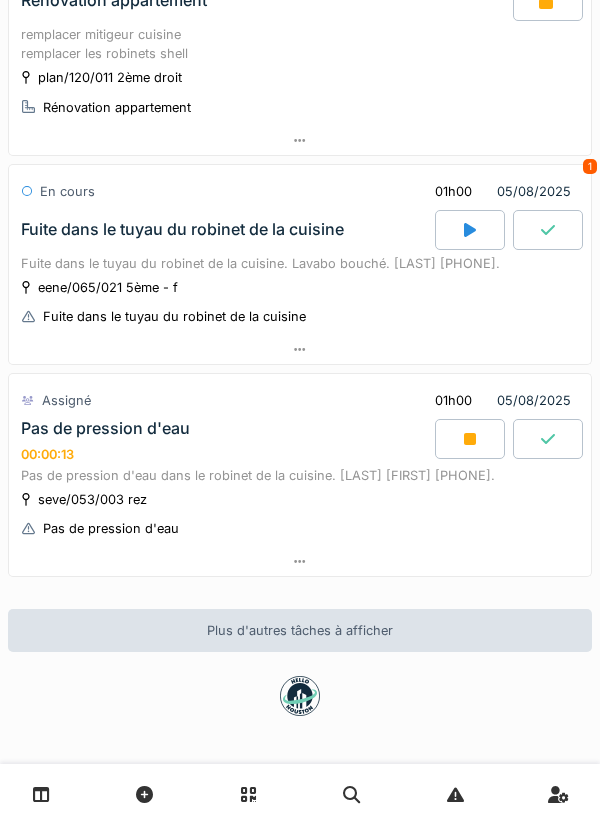 scroll, scrollTop: 707, scrollLeft: 0, axis: vertical 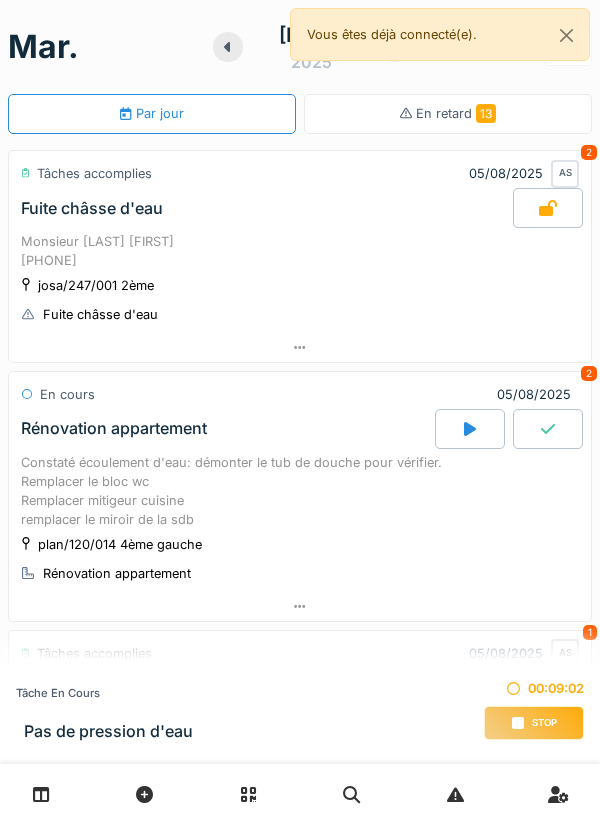 click on "Stop" at bounding box center (534, 723) 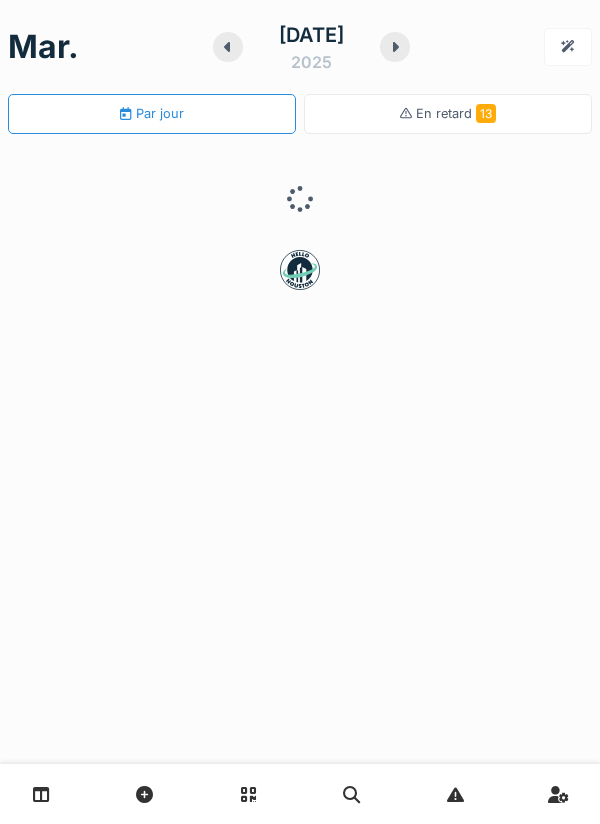 scroll, scrollTop: 0, scrollLeft: 0, axis: both 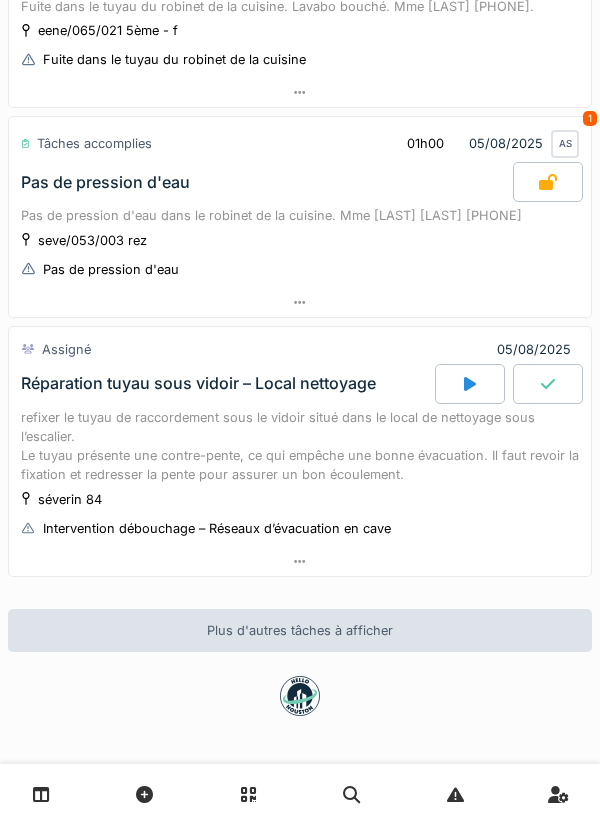 click 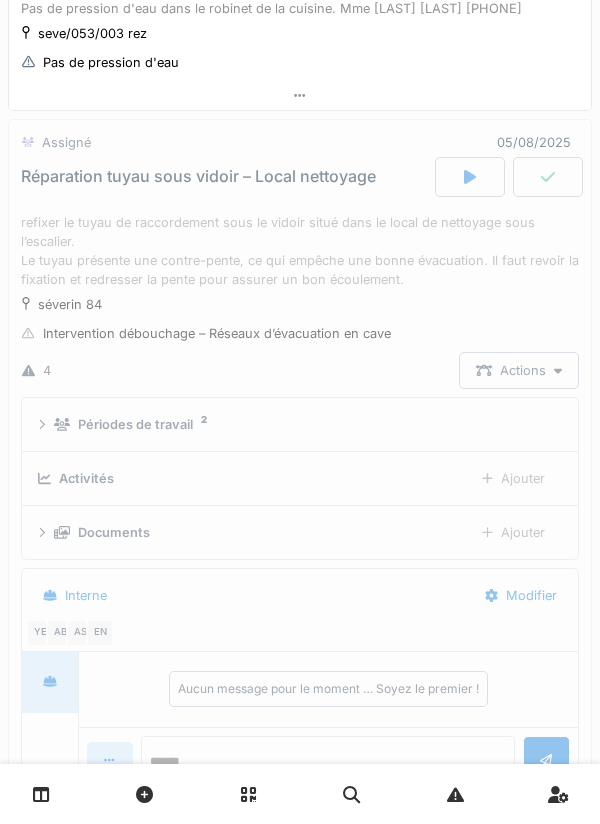 scroll, scrollTop: 1209, scrollLeft: 0, axis: vertical 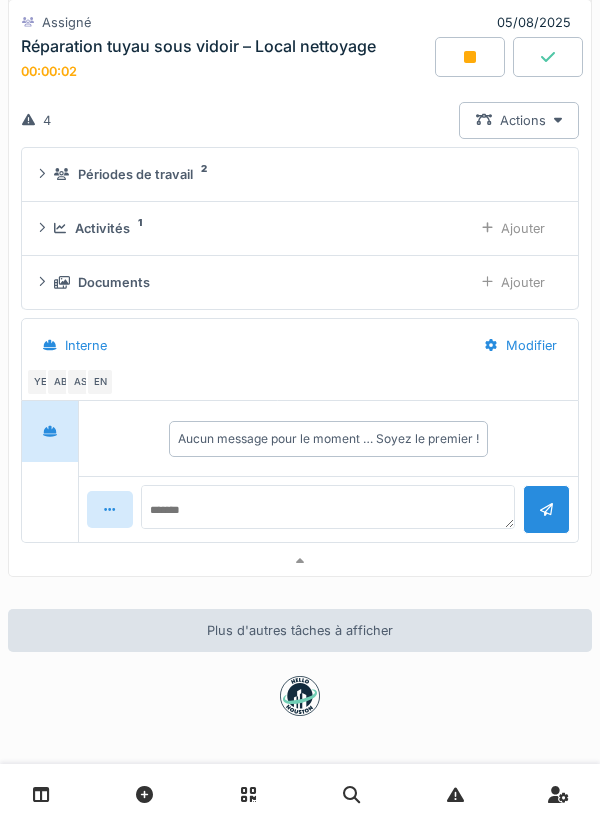 click at bounding box center [300, 561] 